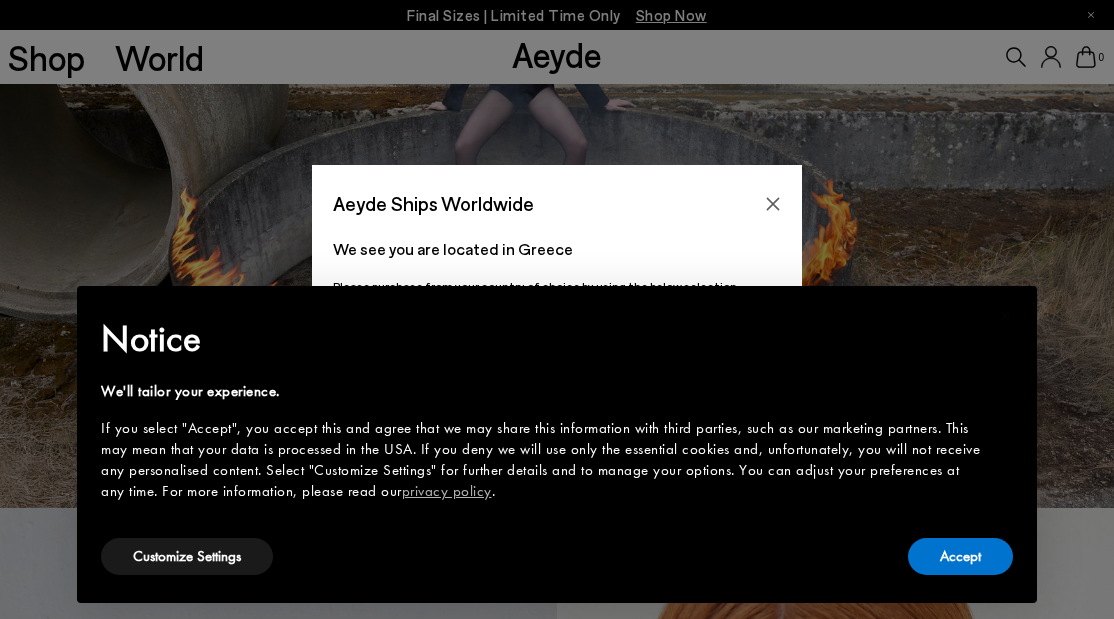 scroll, scrollTop: 171, scrollLeft: 0, axis: vertical 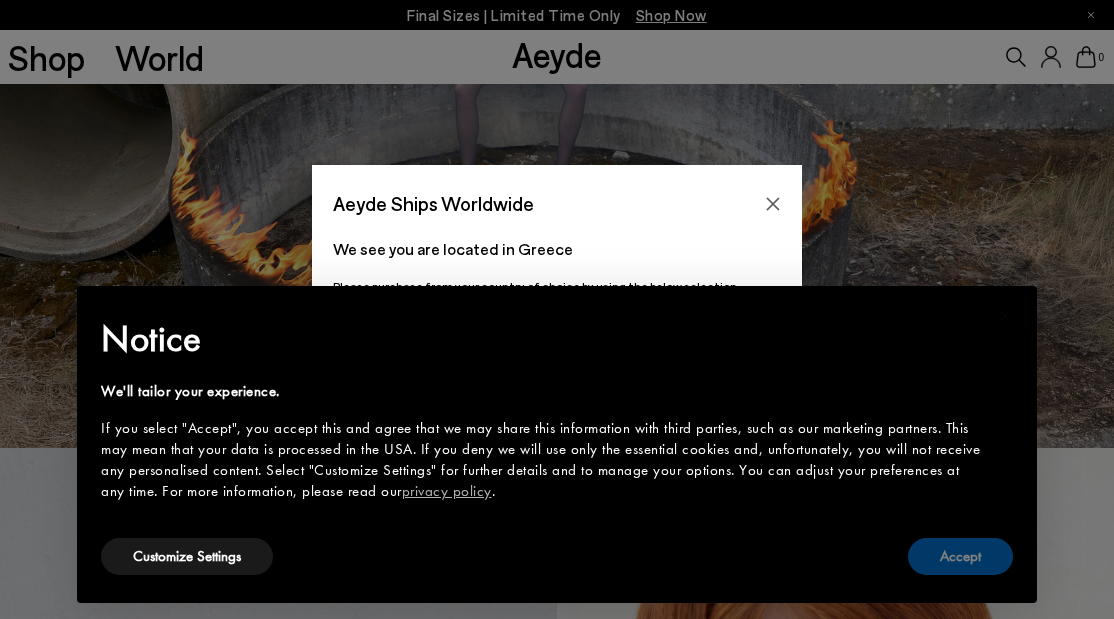 click on "Accept" at bounding box center [960, 556] 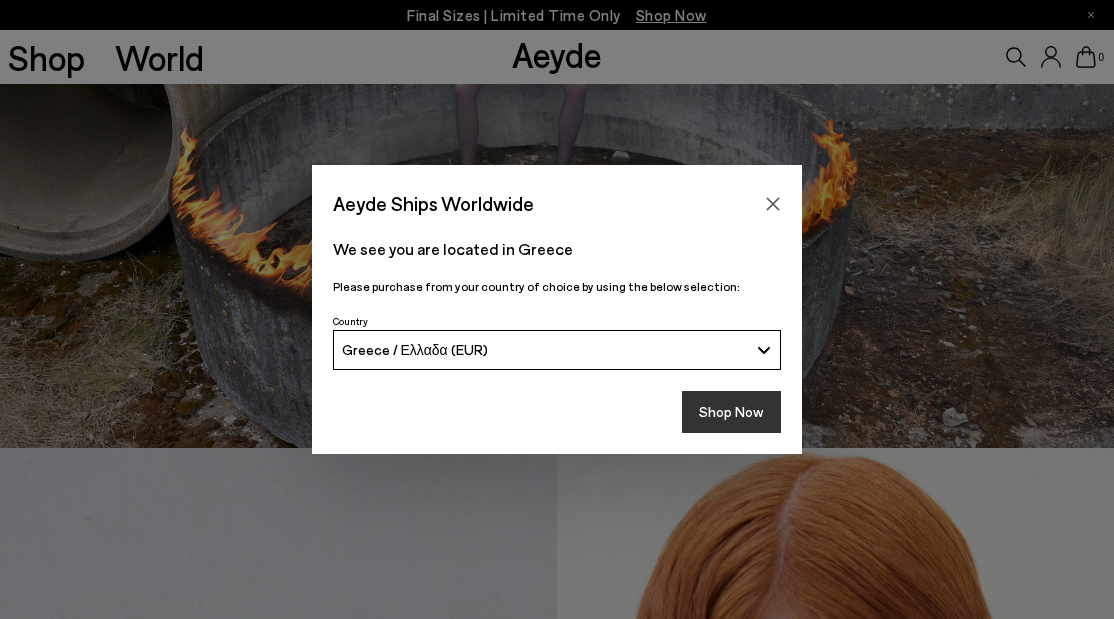 click on "Shop Now" at bounding box center [731, 412] 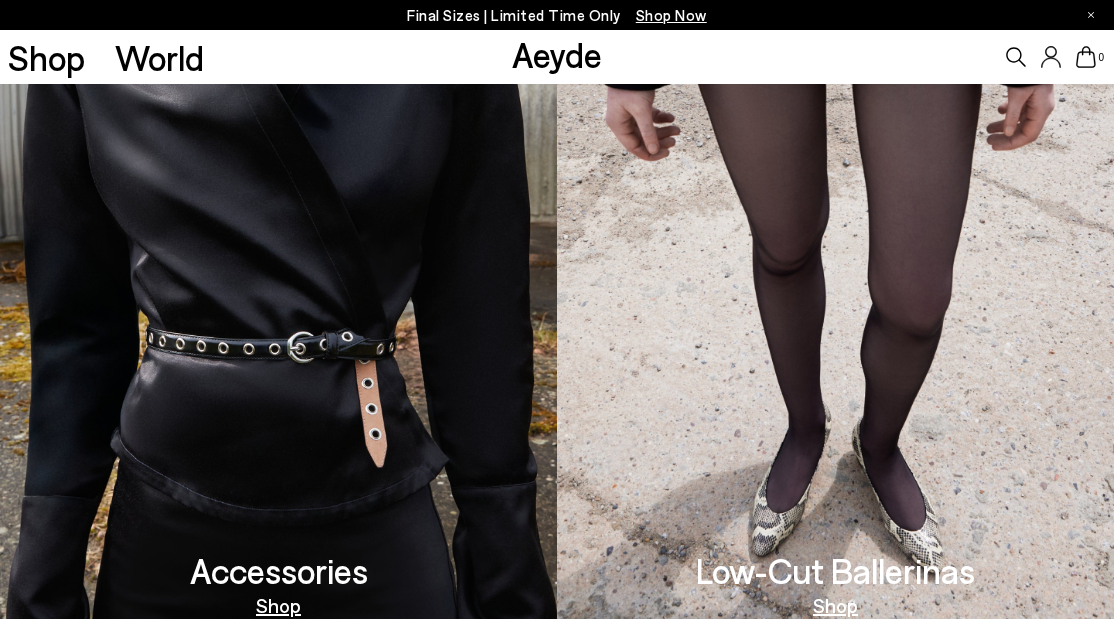 scroll, scrollTop: 1428, scrollLeft: 0, axis: vertical 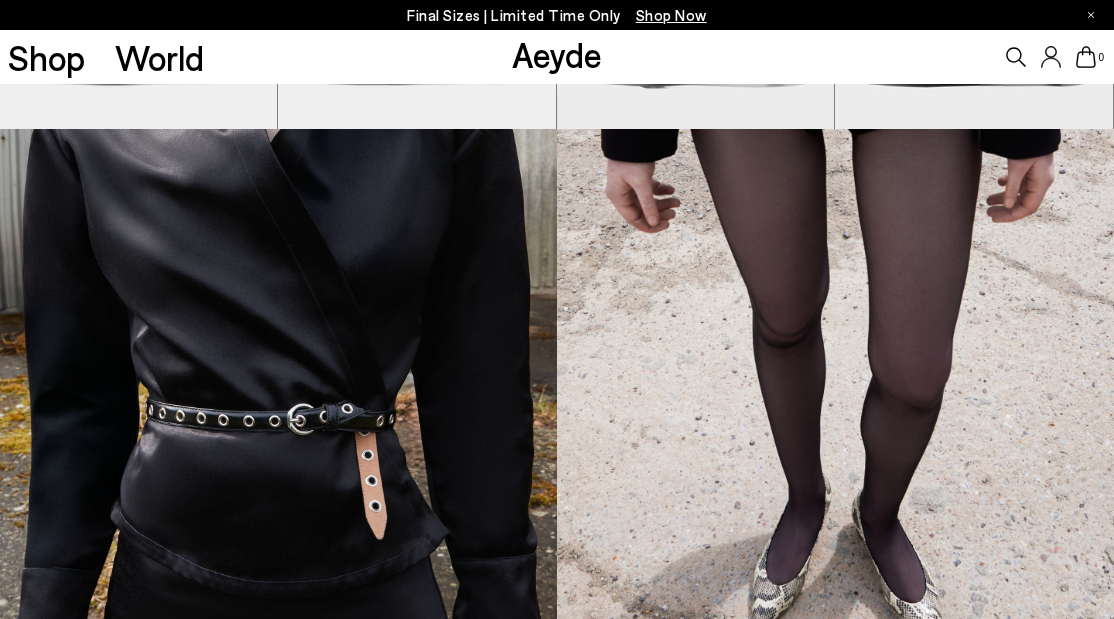 click 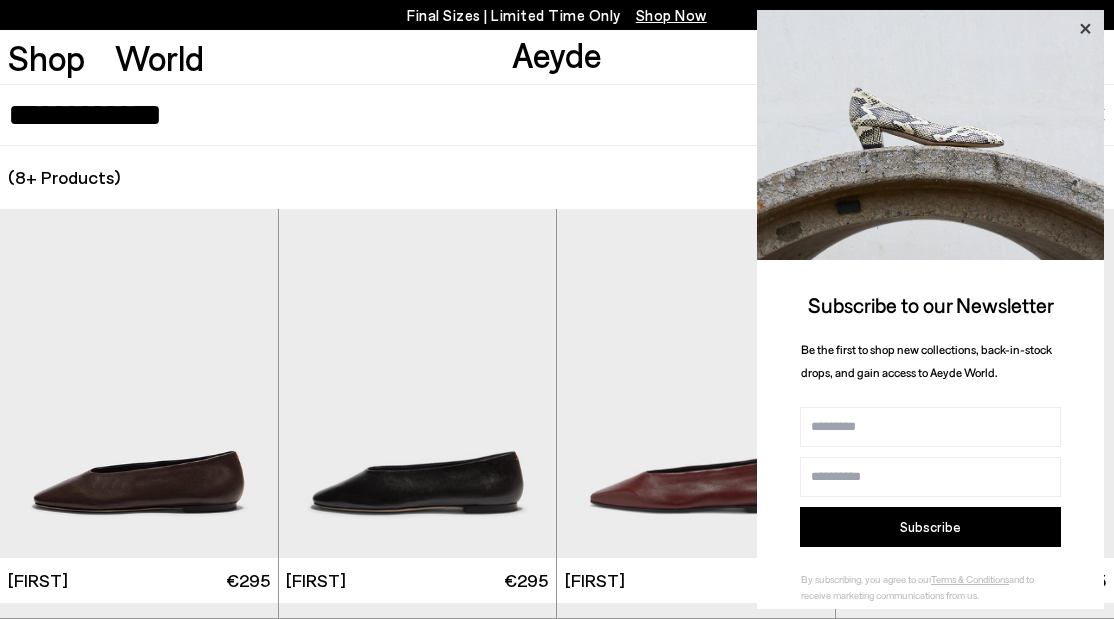type on "**********" 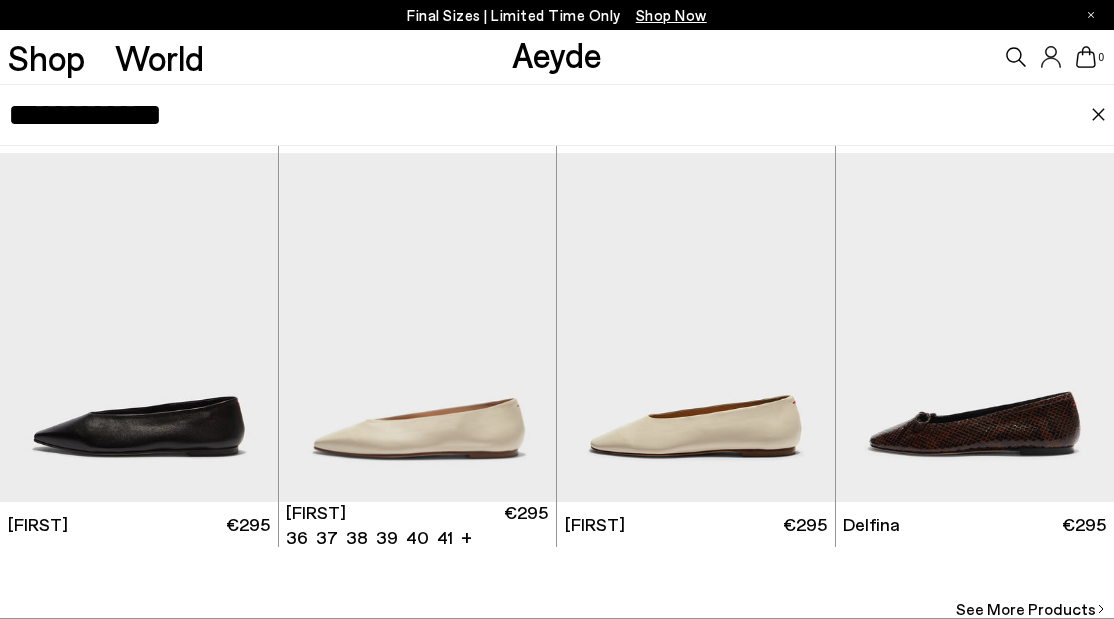 scroll, scrollTop: 503, scrollLeft: 0, axis: vertical 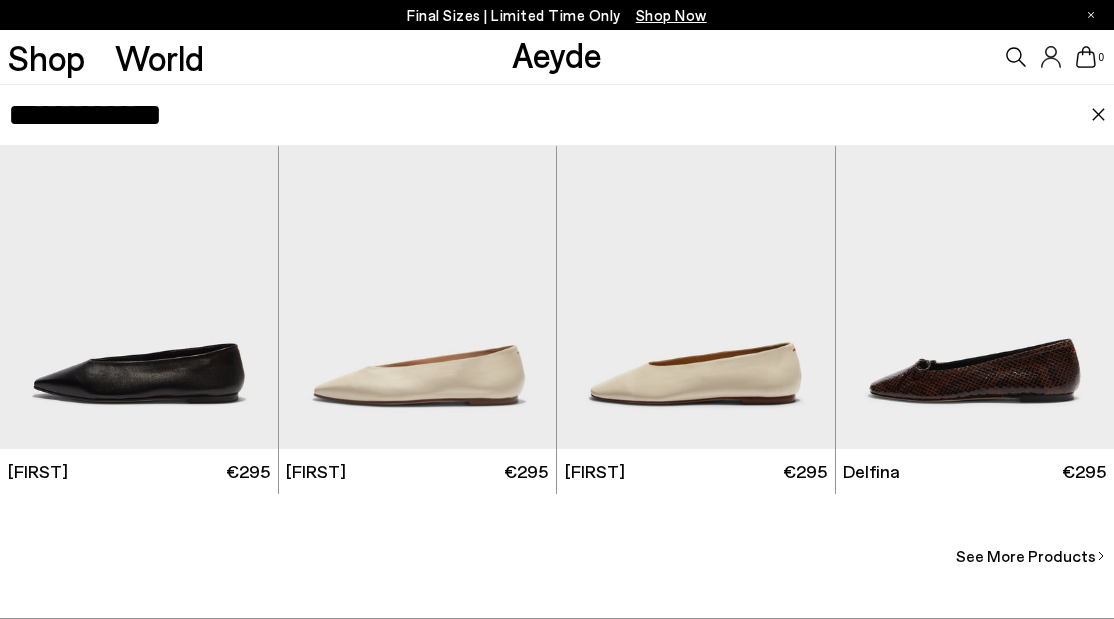 click on "See More Products" at bounding box center [1026, 556] 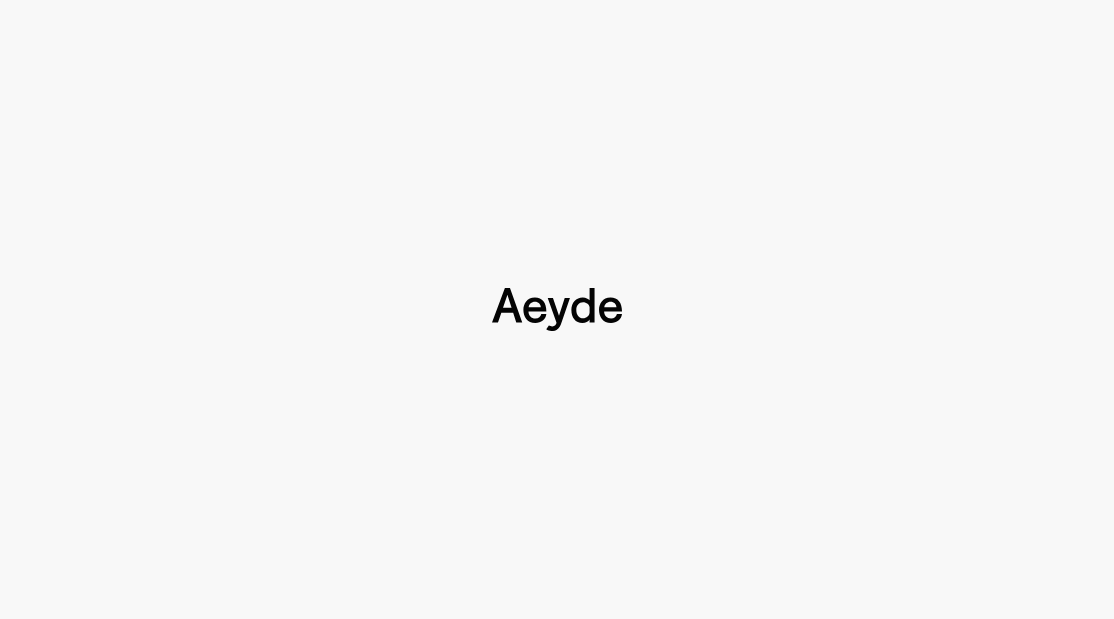 scroll, scrollTop: 0, scrollLeft: 0, axis: both 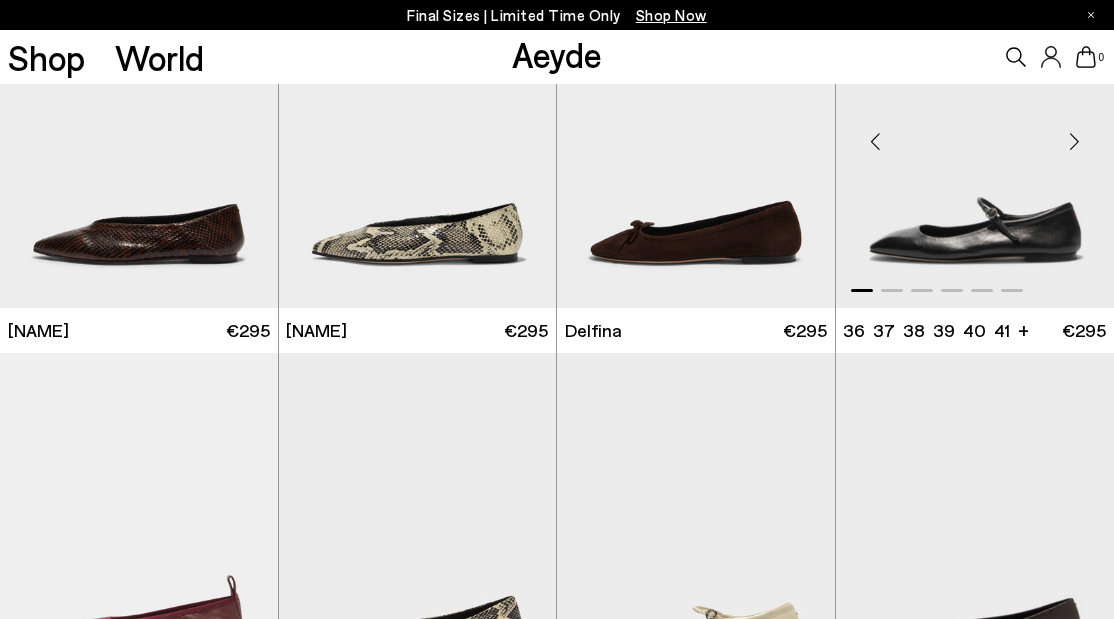 click at bounding box center (975, 133) 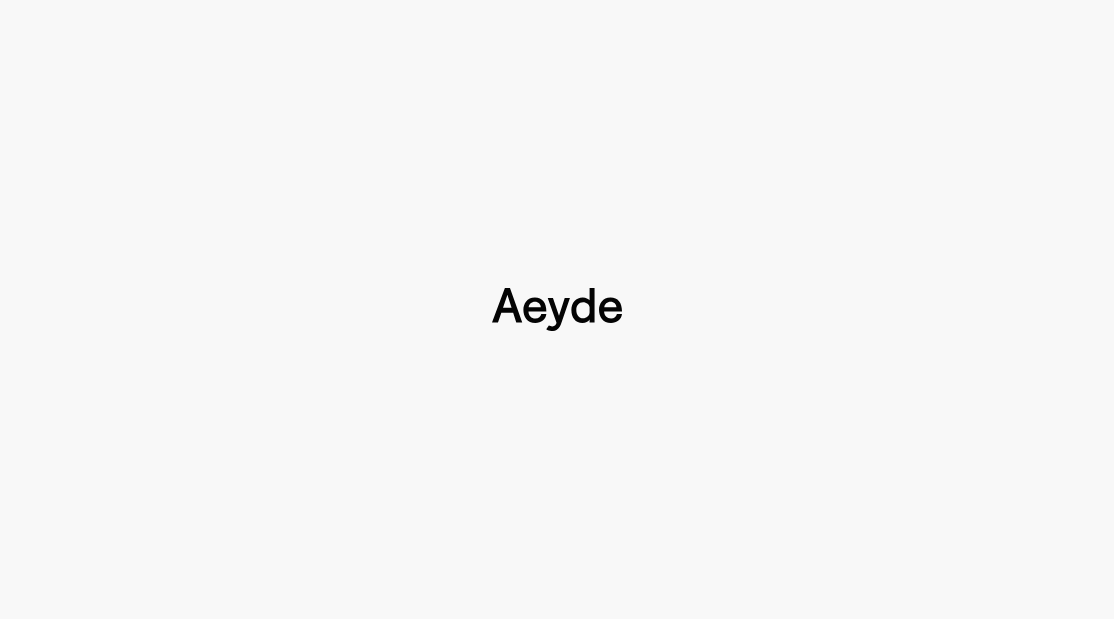 type 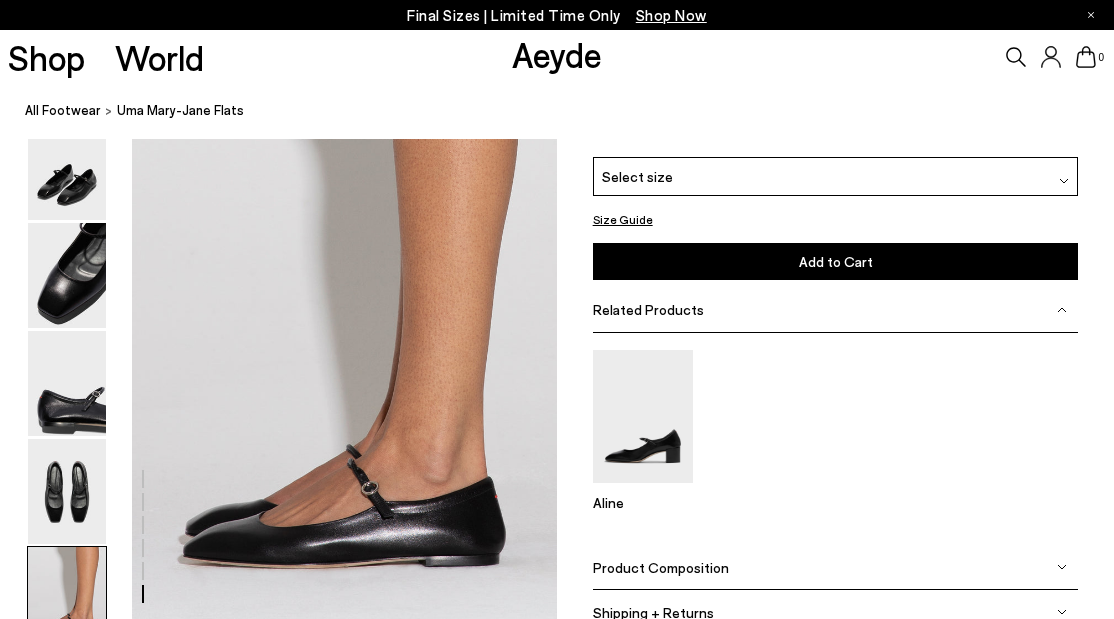 scroll, scrollTop: 2782, scrollLeft: 0, axis: vertical 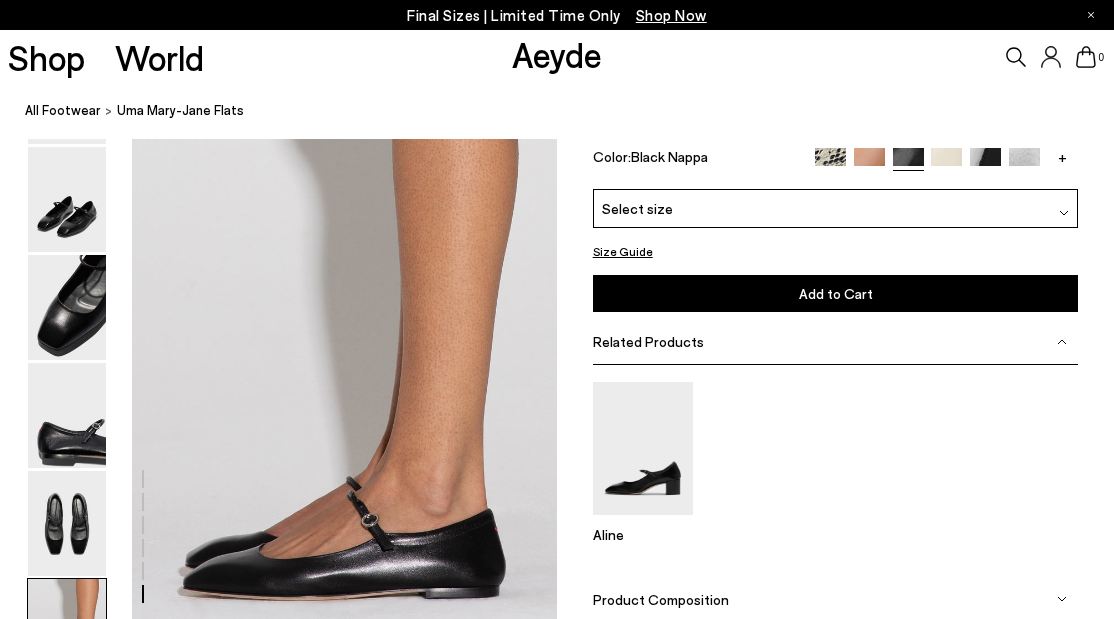 click on "Size Guide" at bounding box center (623, 251) 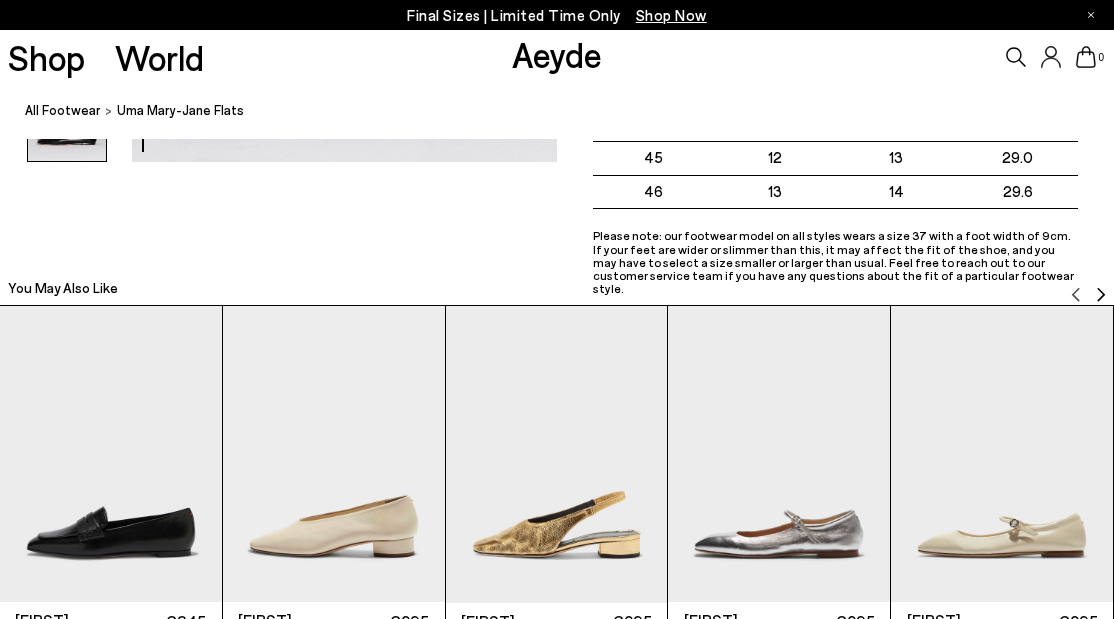 scroll, scrollTop: 2889, scrollLeft: 0, axis: vertical 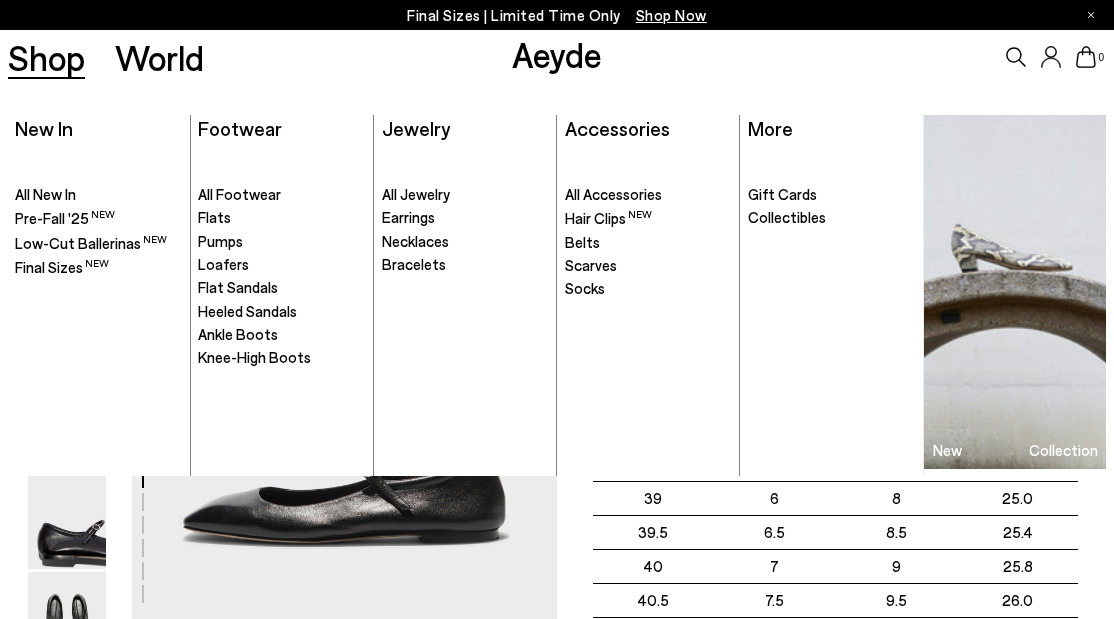 click on ".
All Footwear
Flats" at bounding box center (281, 311) 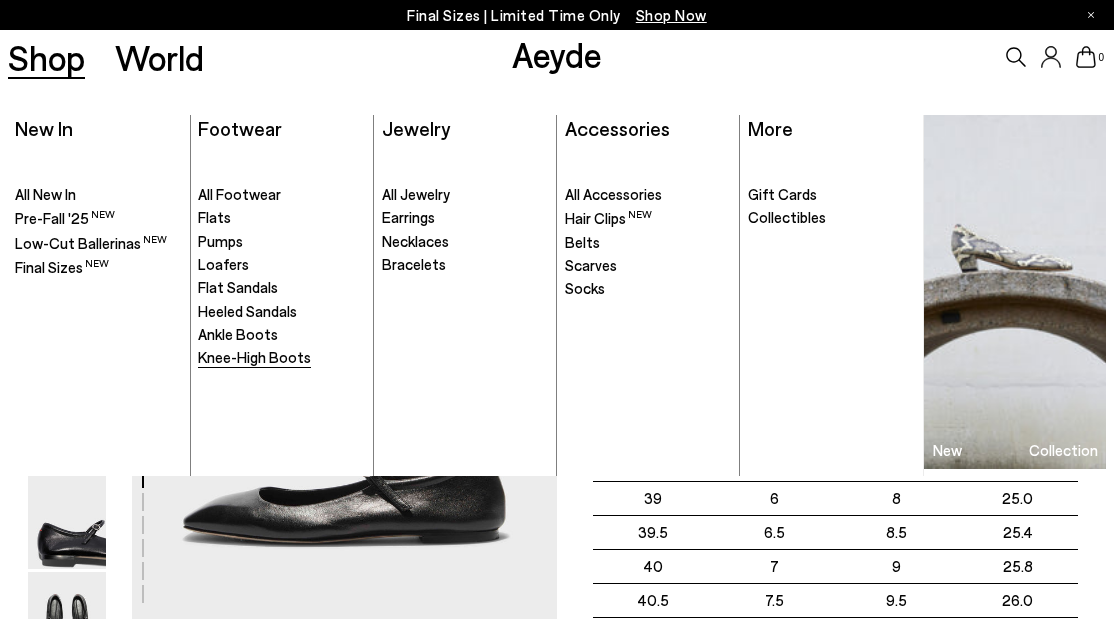 click on "Knee-High Boots" at bounding box center [254, 357] 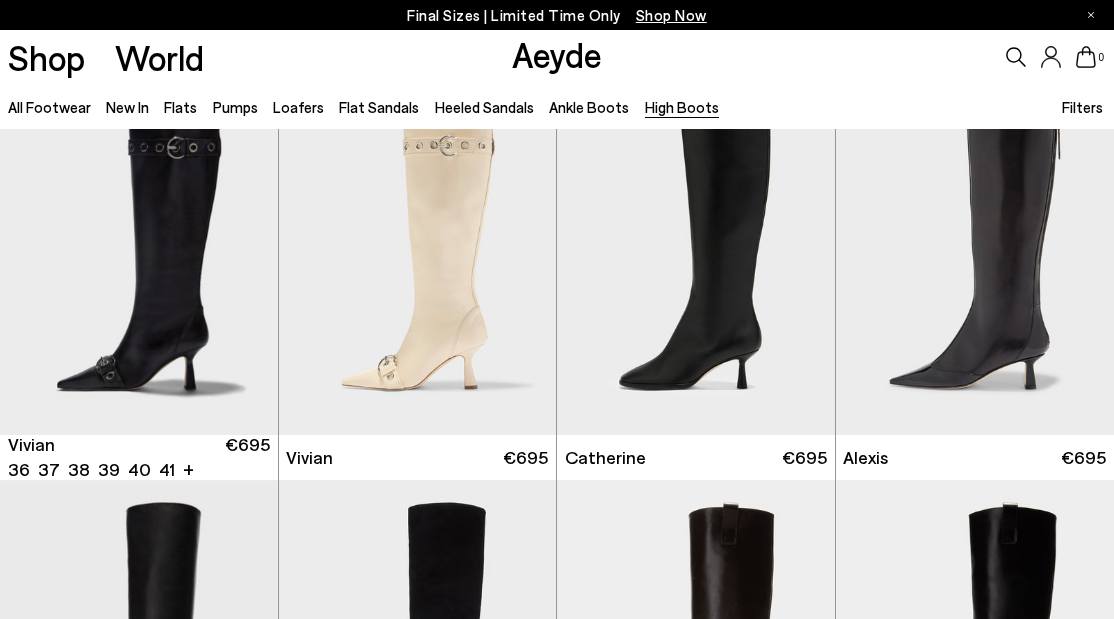 scroll, scrollTop: 0, scrollLeft: 0, axis: both 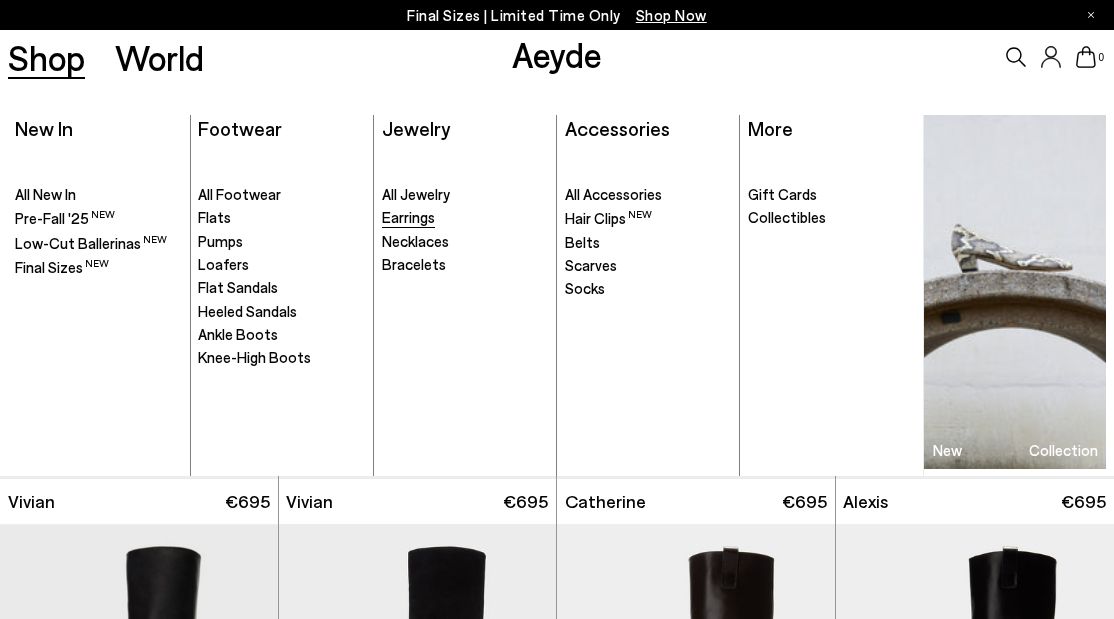 click on "Earrings" at bounding box center [408, 217] 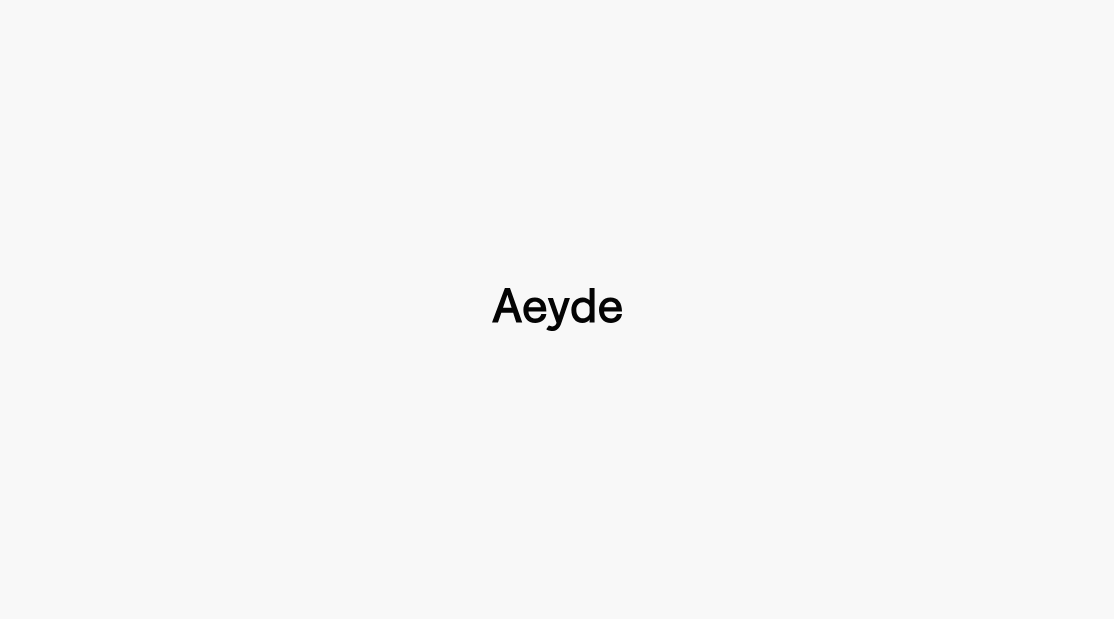 scroll, scrollTop: 0, scrollLeft: 0, axis: both 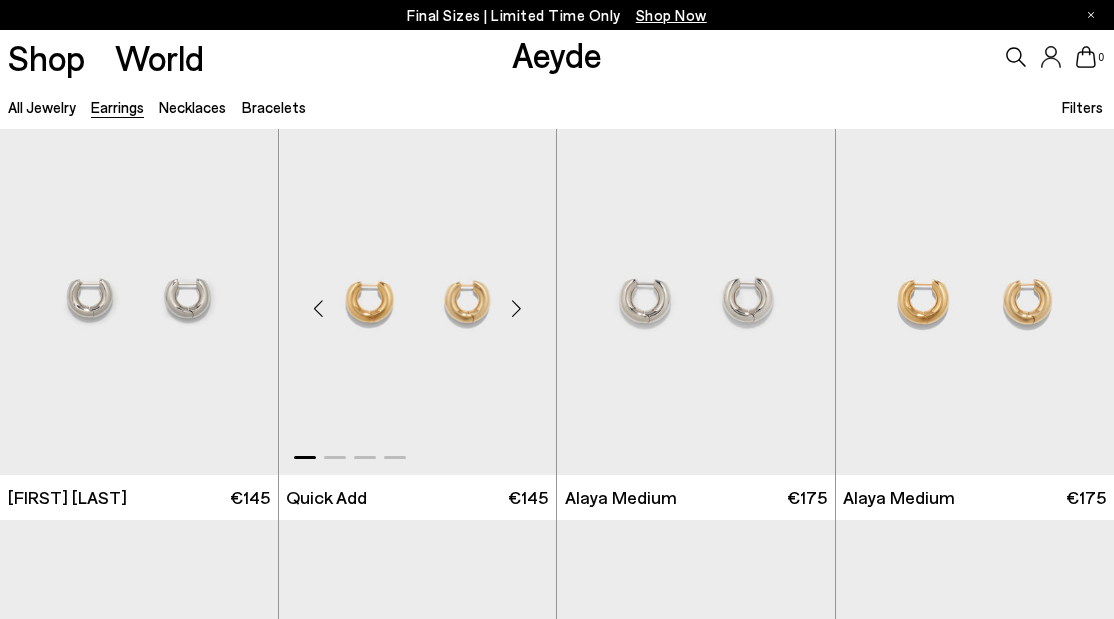 click at bounding box center [418, 300] 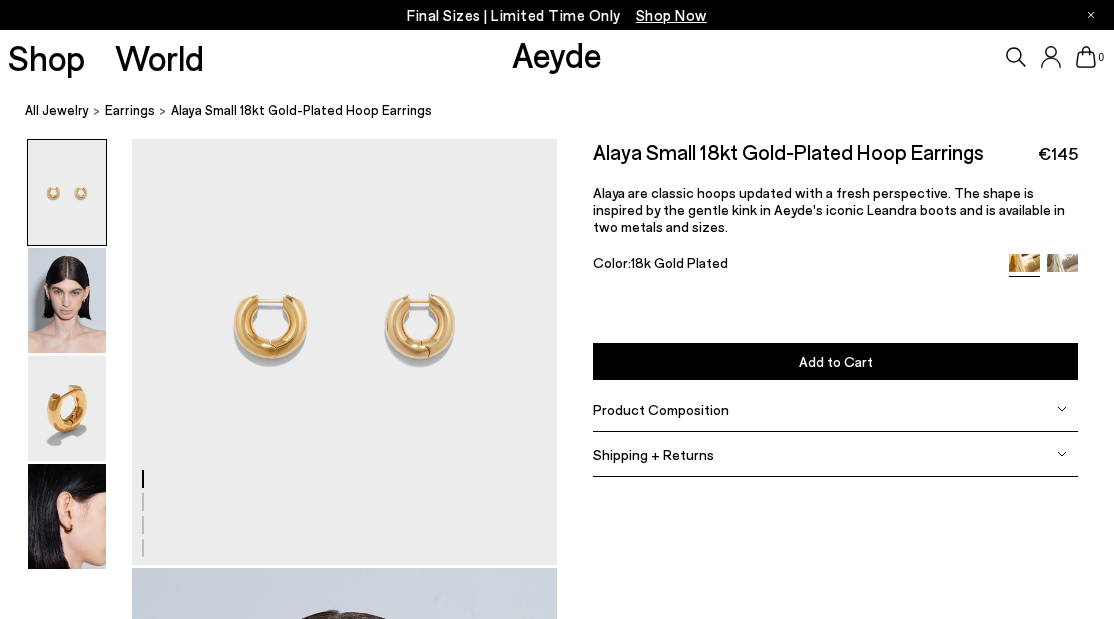 scroll, scrollTop: 0, scrollLeft: 0, axis: both 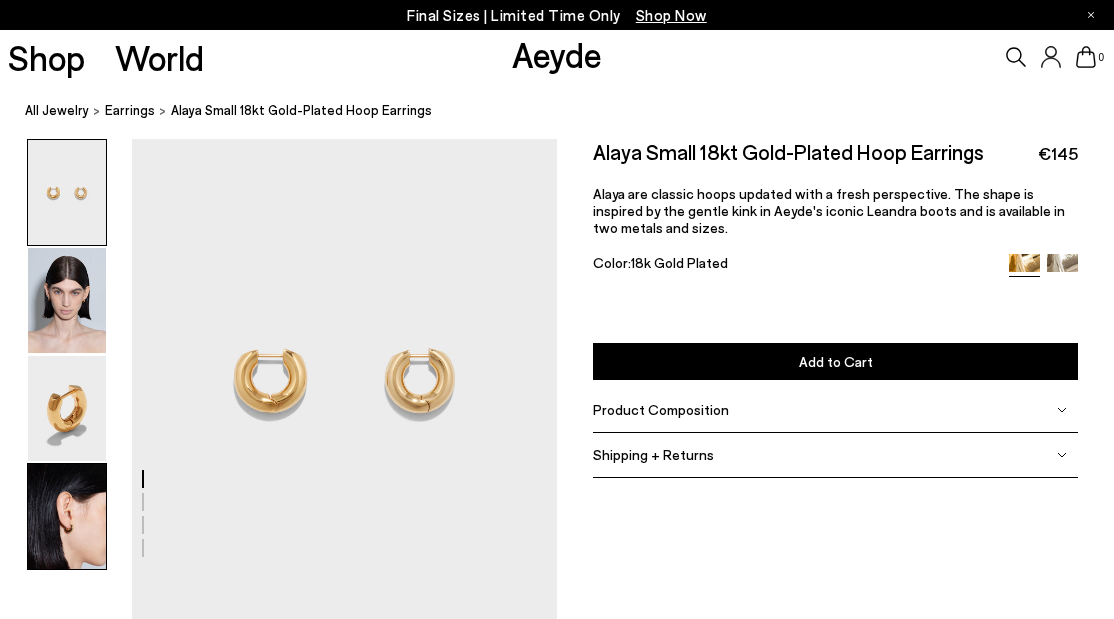 click at bounding box center [67, 516] 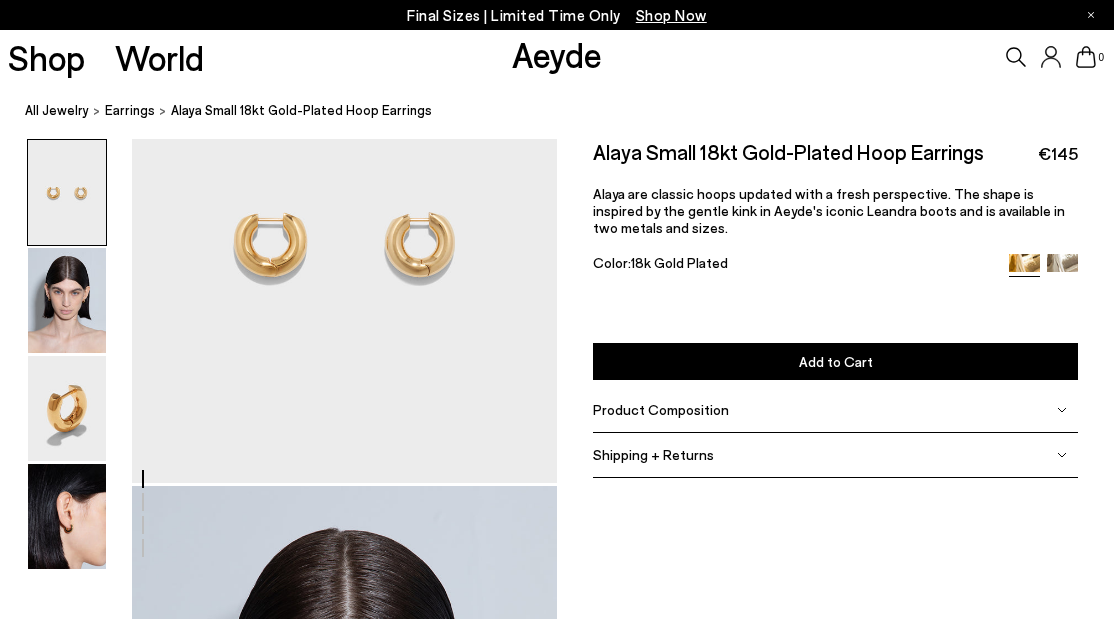 scroll, scrollTop: 106, scrollLeft: 0, axis: vertical 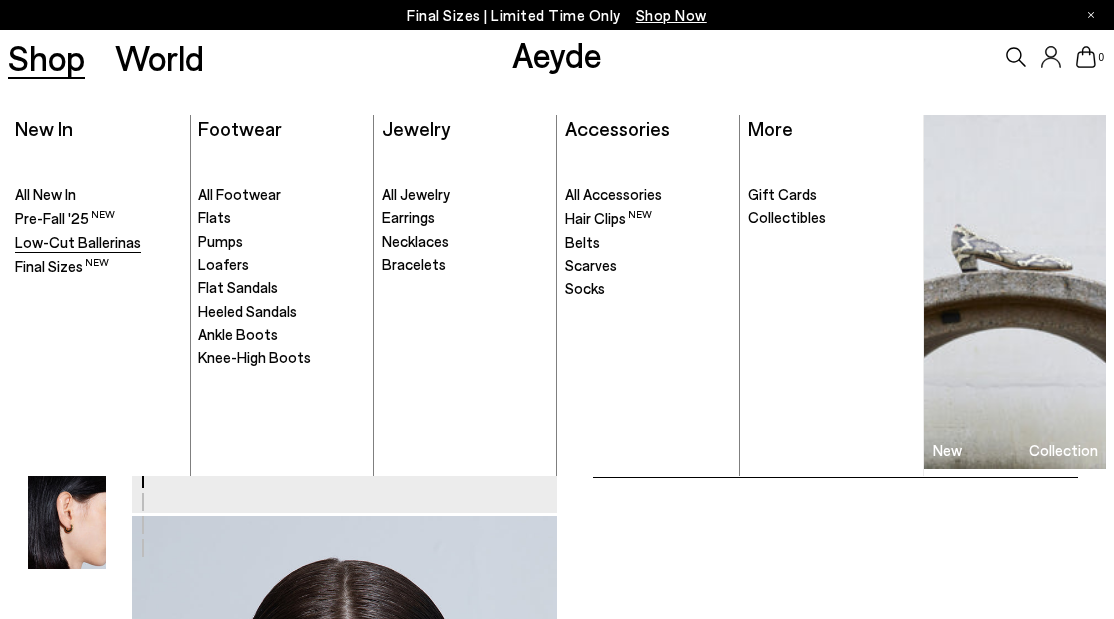 click on "Low-Cut Ballerinas" at bounding box center [78, 242] 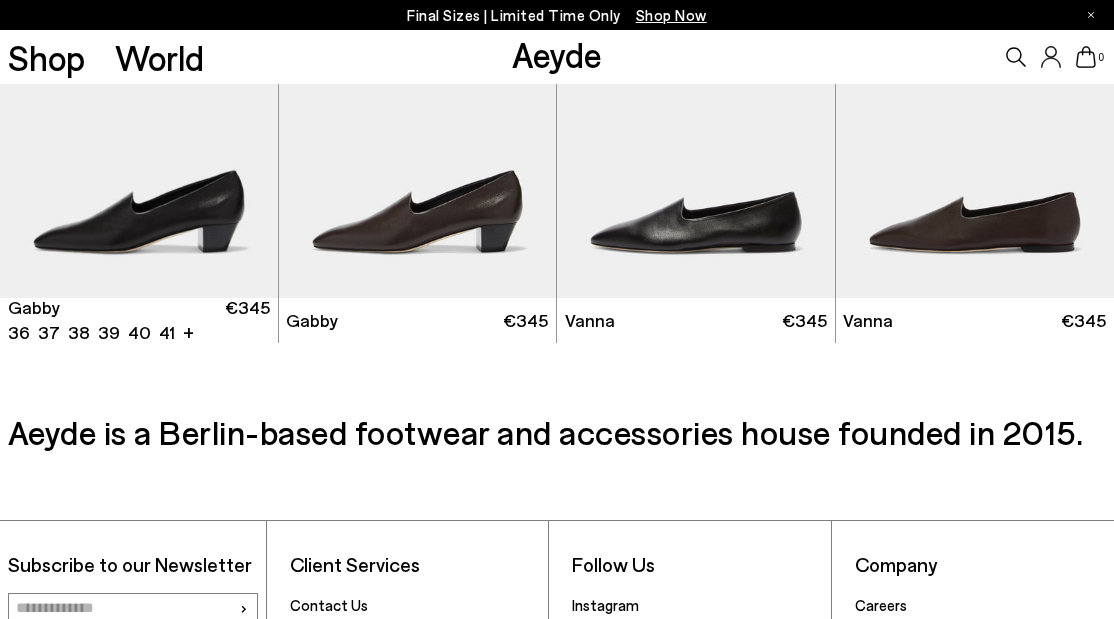 scroll, scrollTop: 2261, scrollLeft: 0, axis: vertical 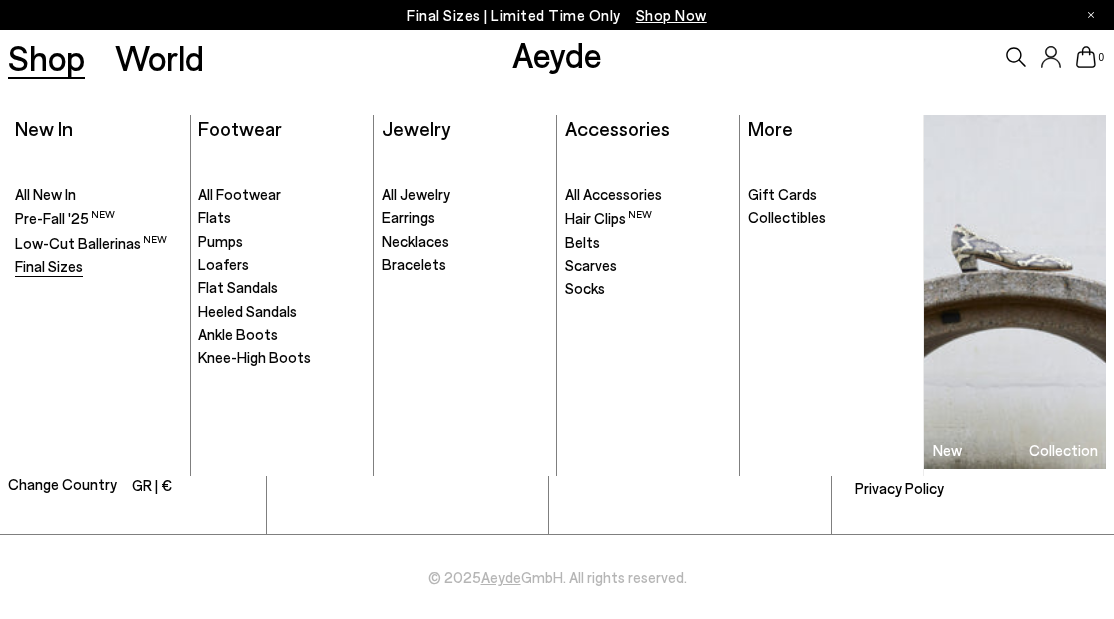 click on "Final Sizes" at bounding box center (49, 266) 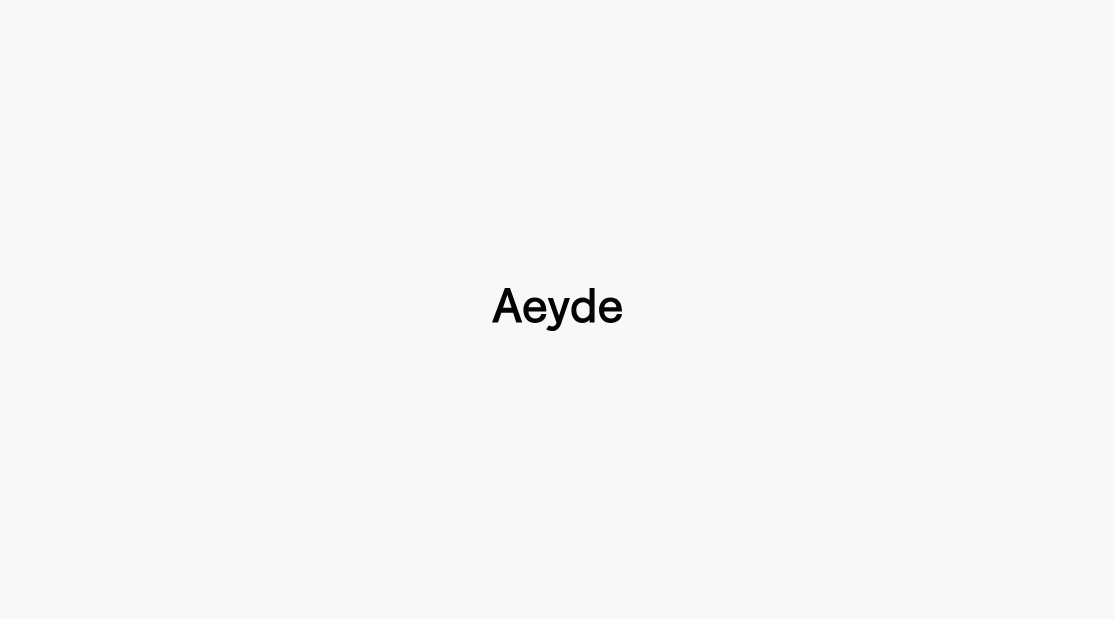 scroll, scrollTop: 0, scrollLeft: 0, axis: both 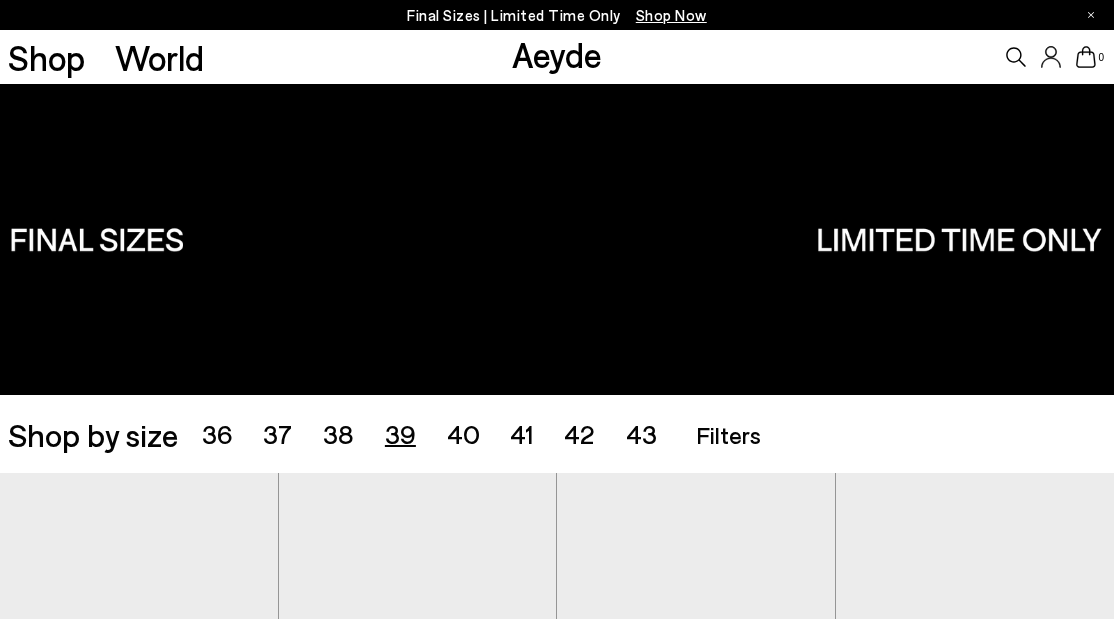 click on "39" at bounding box center (400, 433) 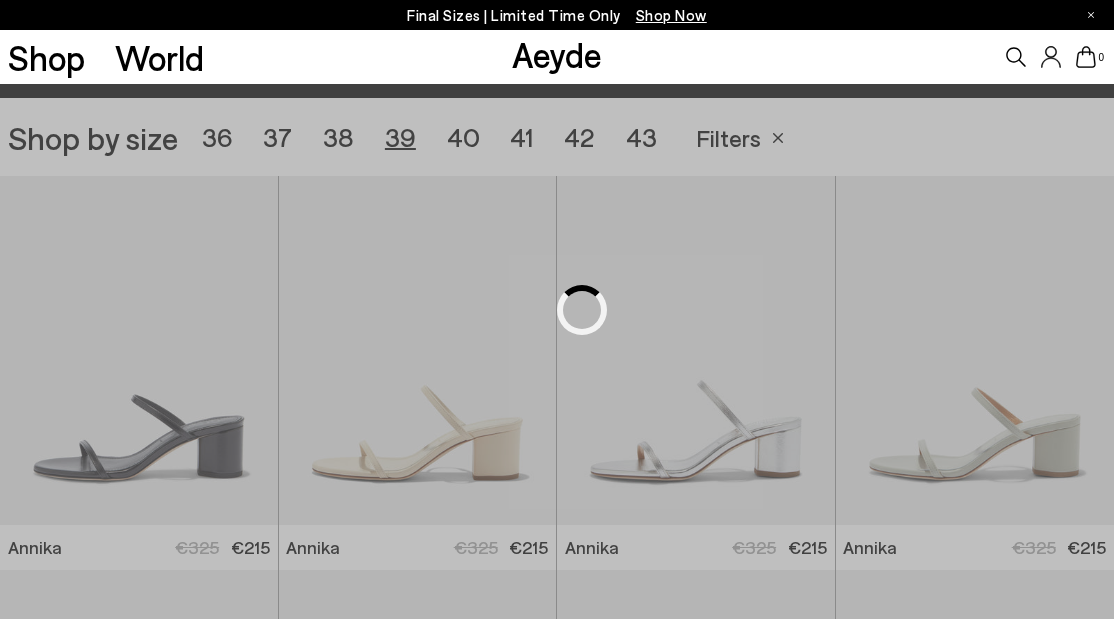 scroll, scrollTop: 310, scrollLeft: 0, axis: vertical 